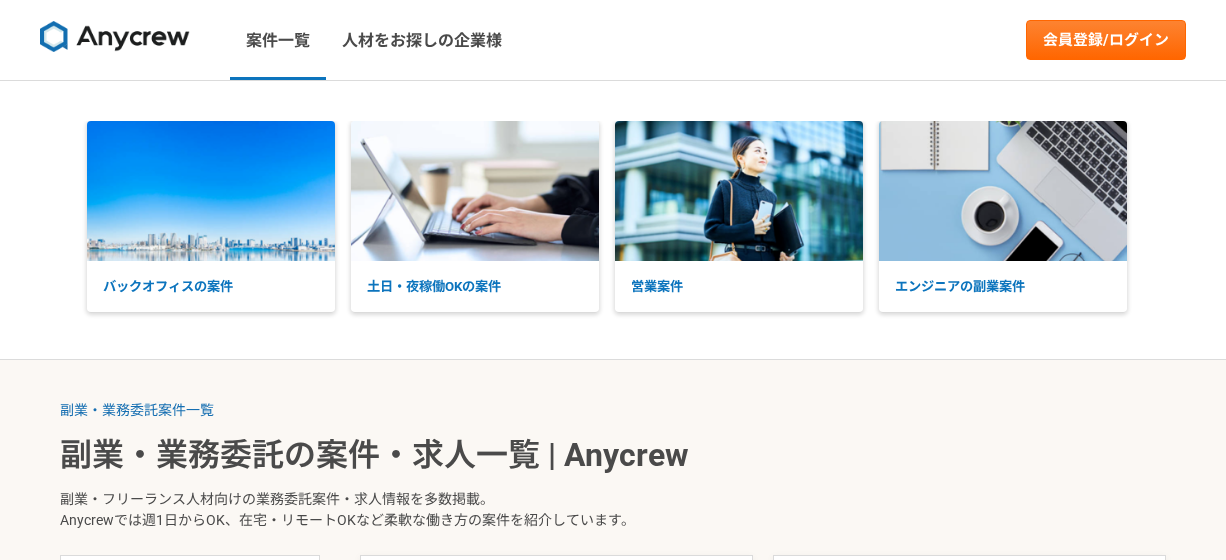scroll, scrollTop: 0, scrollLeft: 0, axis: both 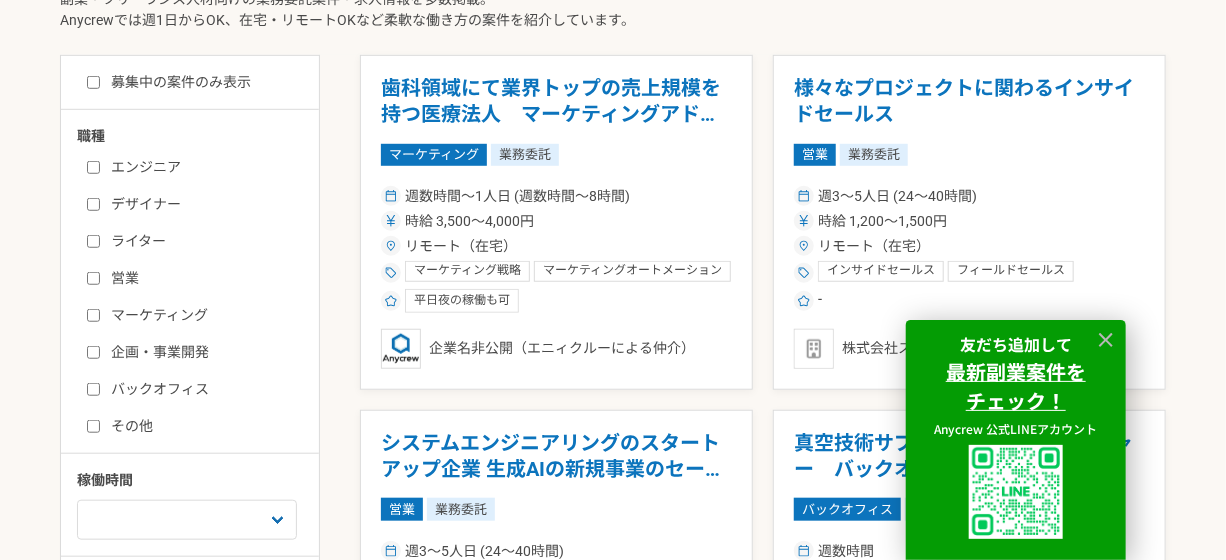 click on "営業" at bounding box center [202, 278] 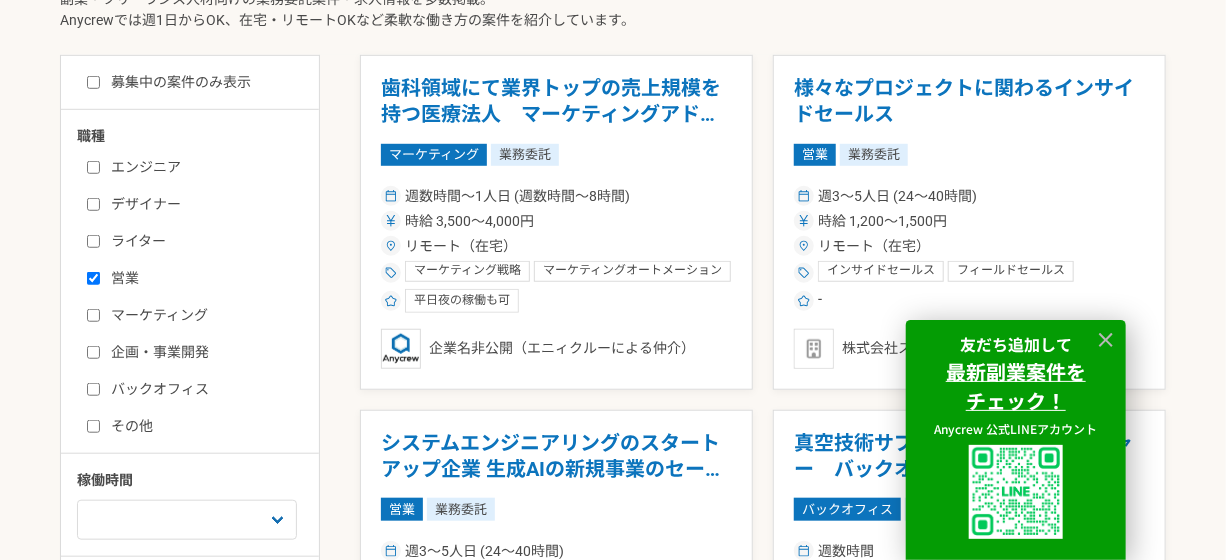 checkbox on "true" 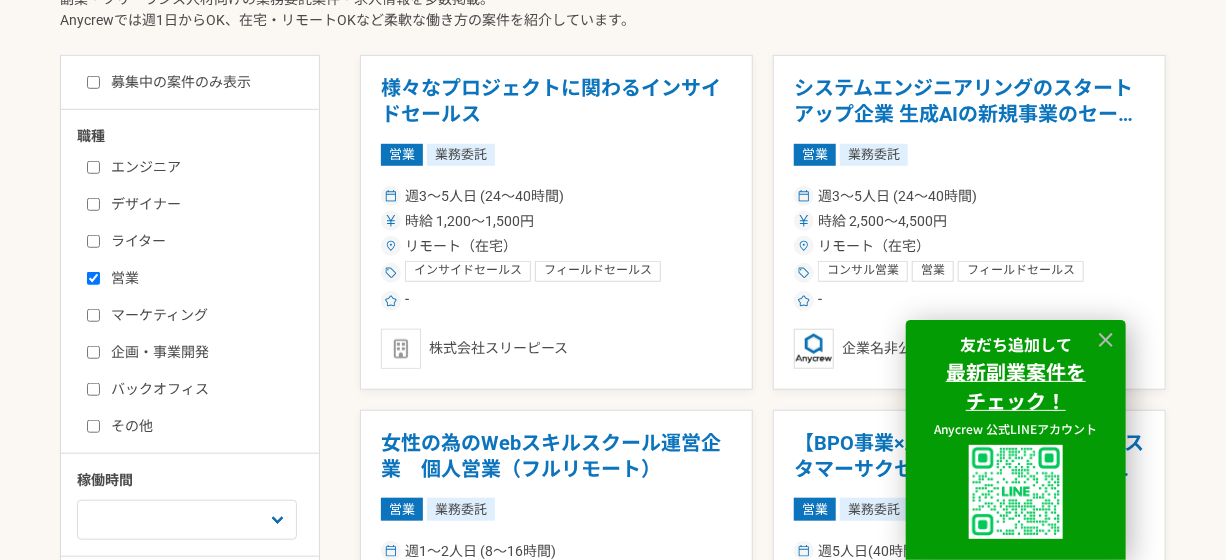 click on "企画・事業開発" at bounding box center [93, 352] 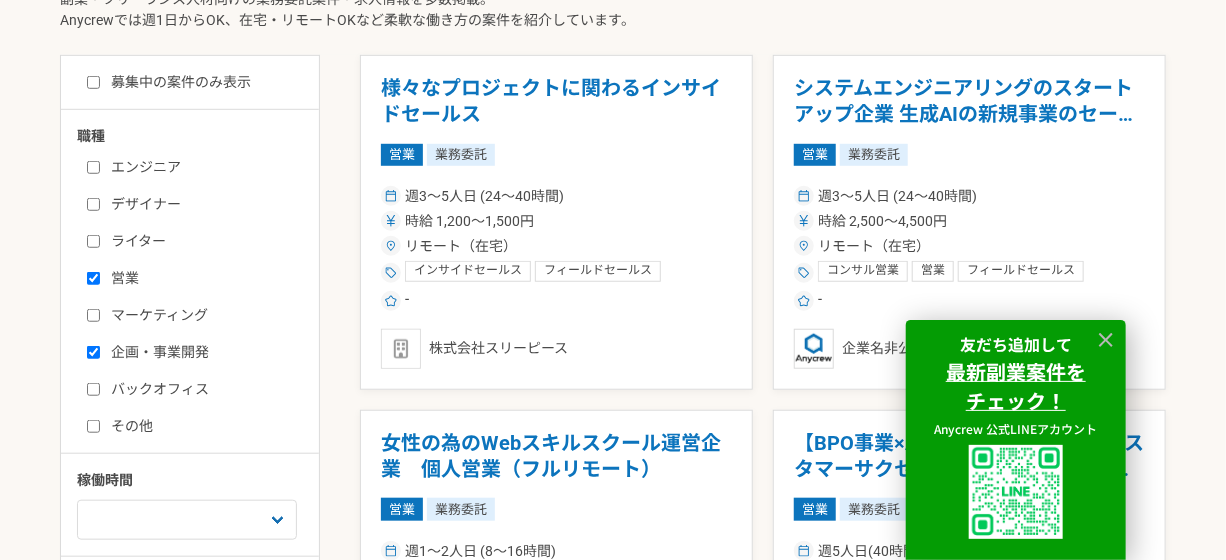 checkbox on "true" 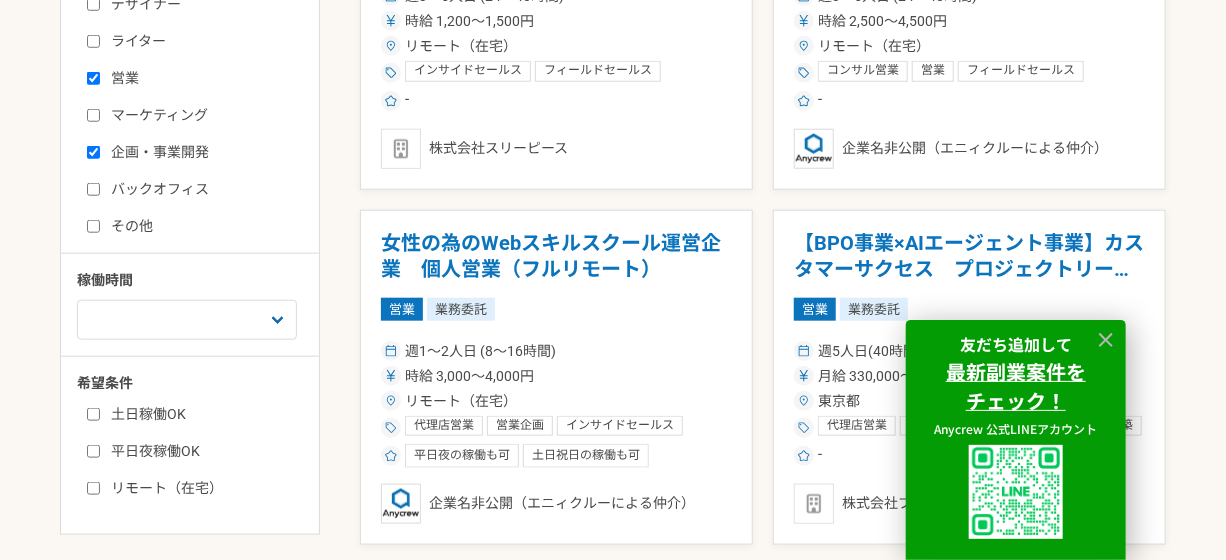 scroll, scrollTop: 900, scrollLeft: 0, axis: vertical 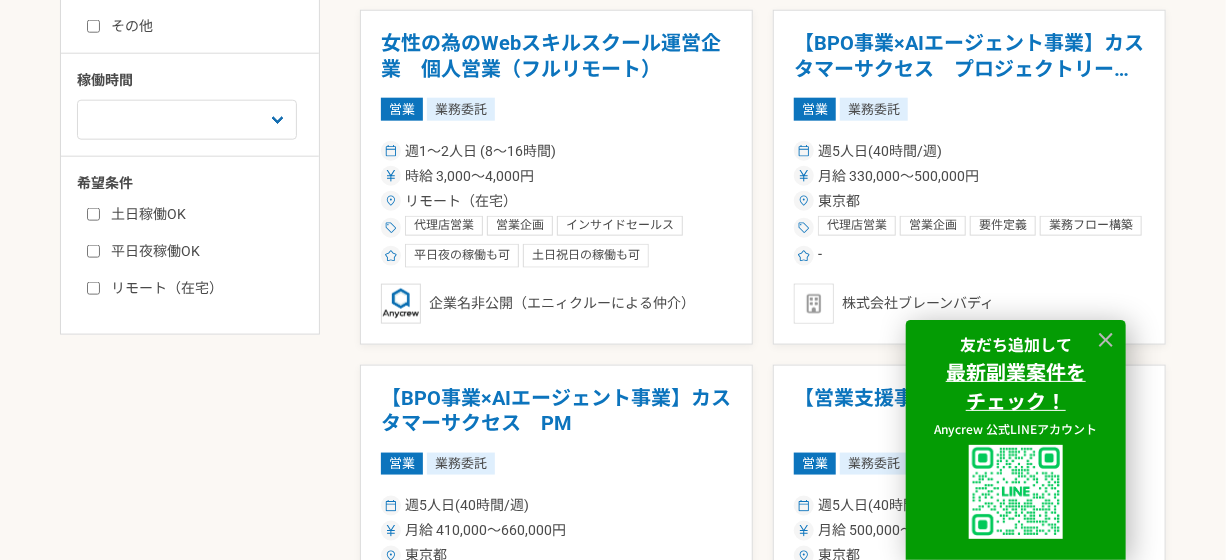 click on "土日稼働OK" at bounding box center (93, 214) 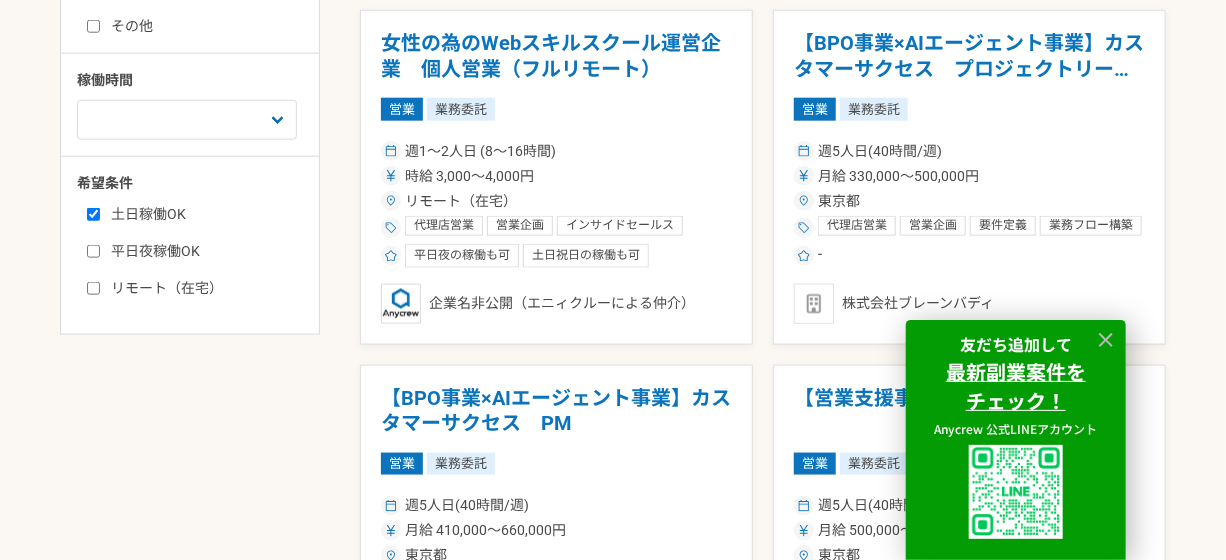 checkbox on "true" 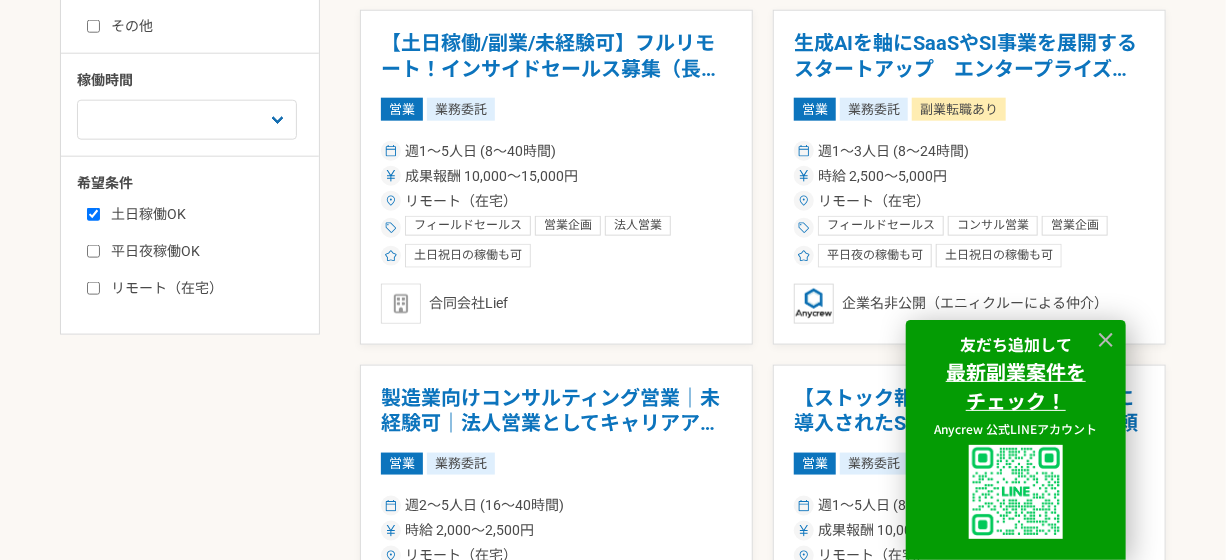 click on "平日夜稼働OK" at bounding box center (93, 251) 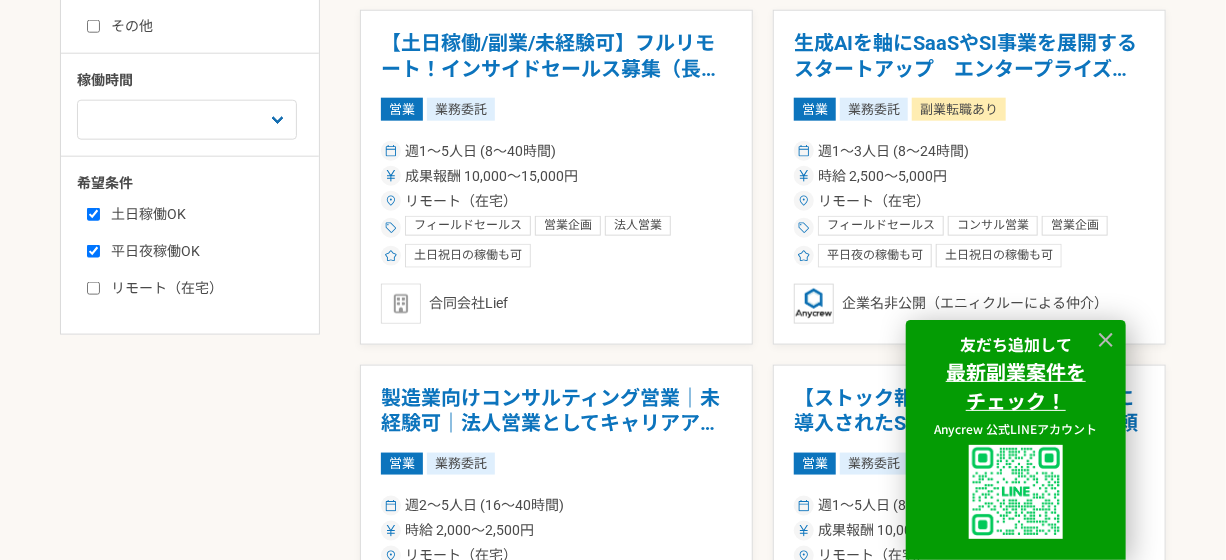 checkbox on "true" 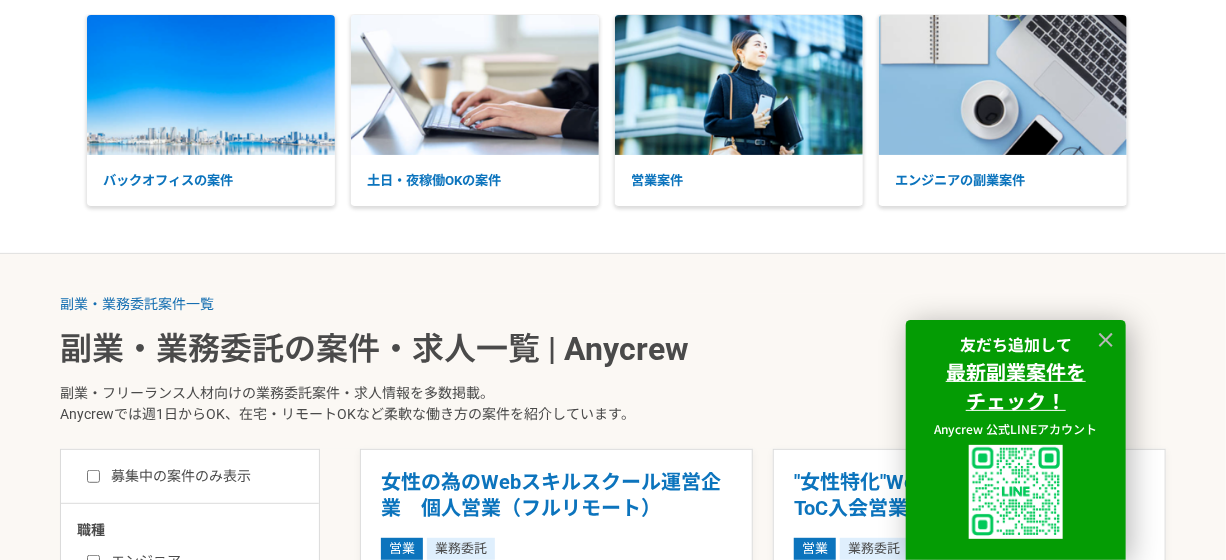 scroll, scrollTop: 100, scrollLeft: 0, axis: vertical 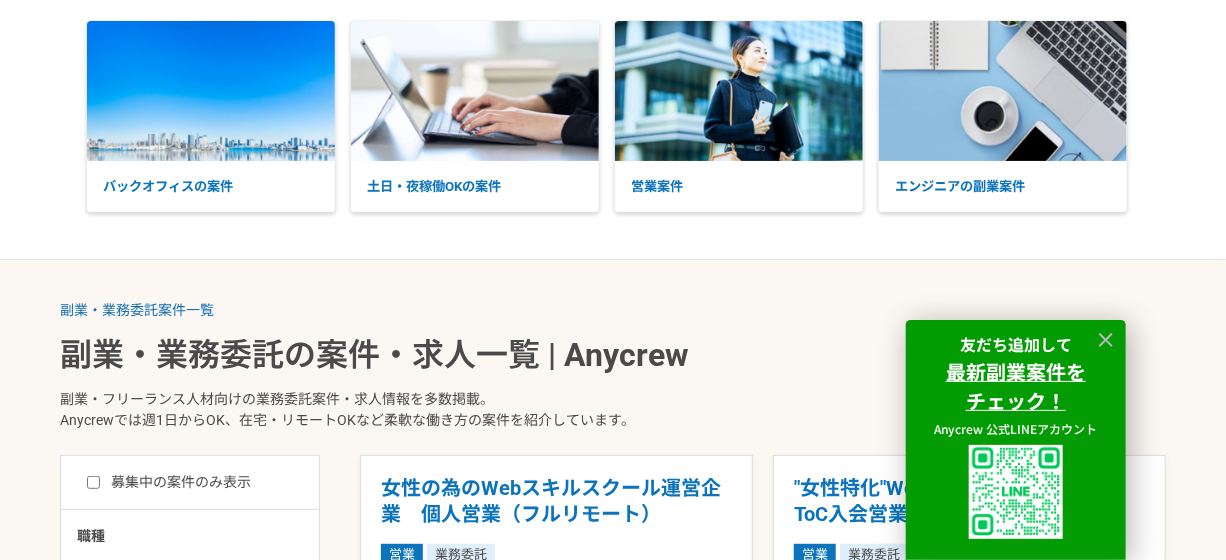 click on "募集中の案件のみ表示" at bounding box center [93, 482] 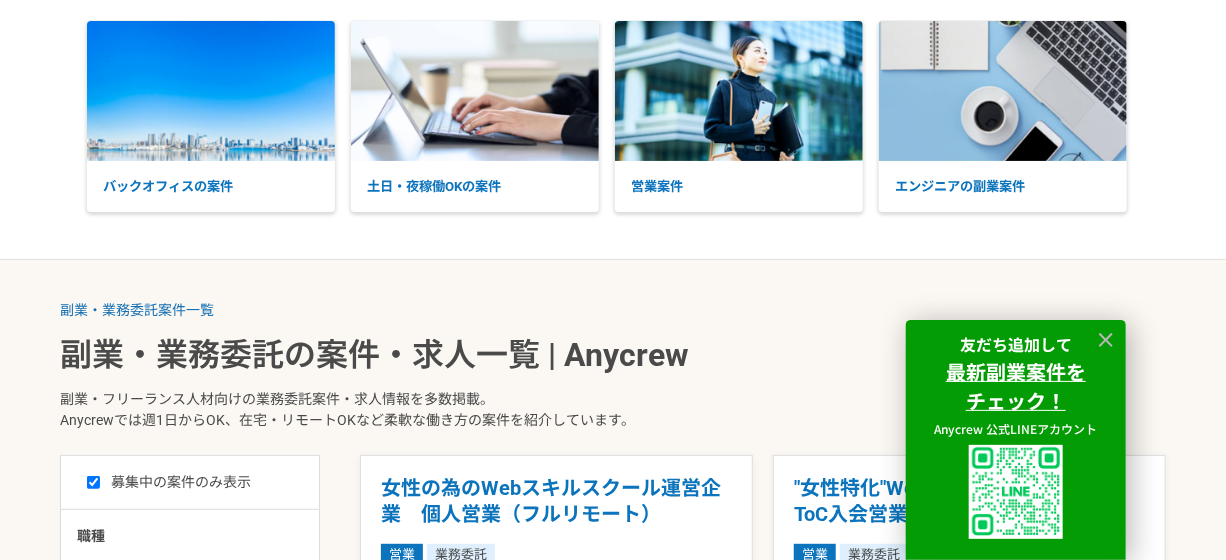 checkbox on "true" 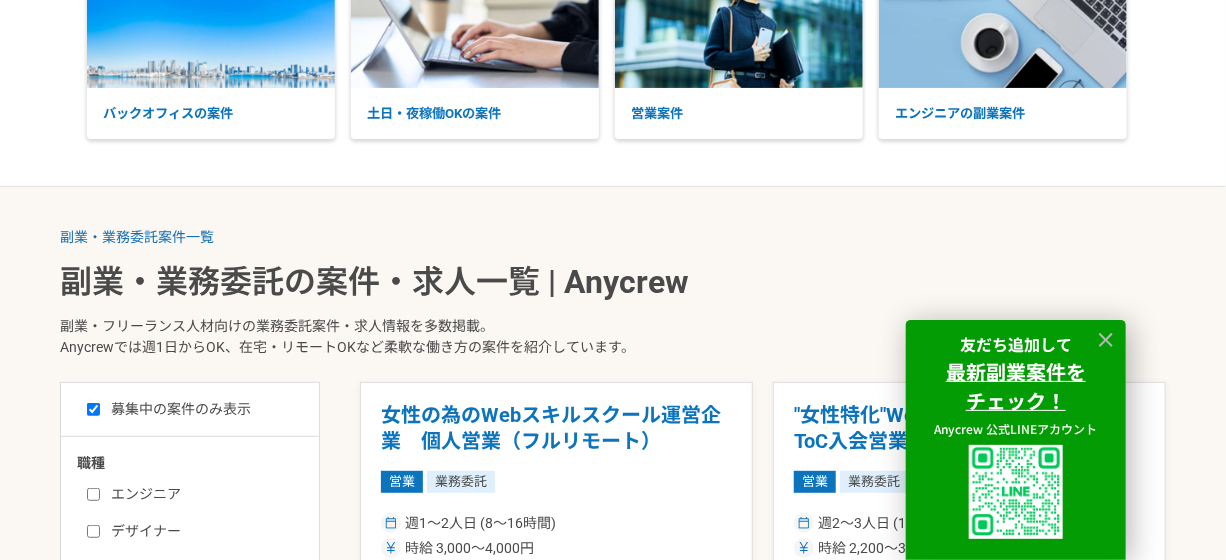 scroll, scrollTop: 400, scrollLeft: 0, axis: vertical 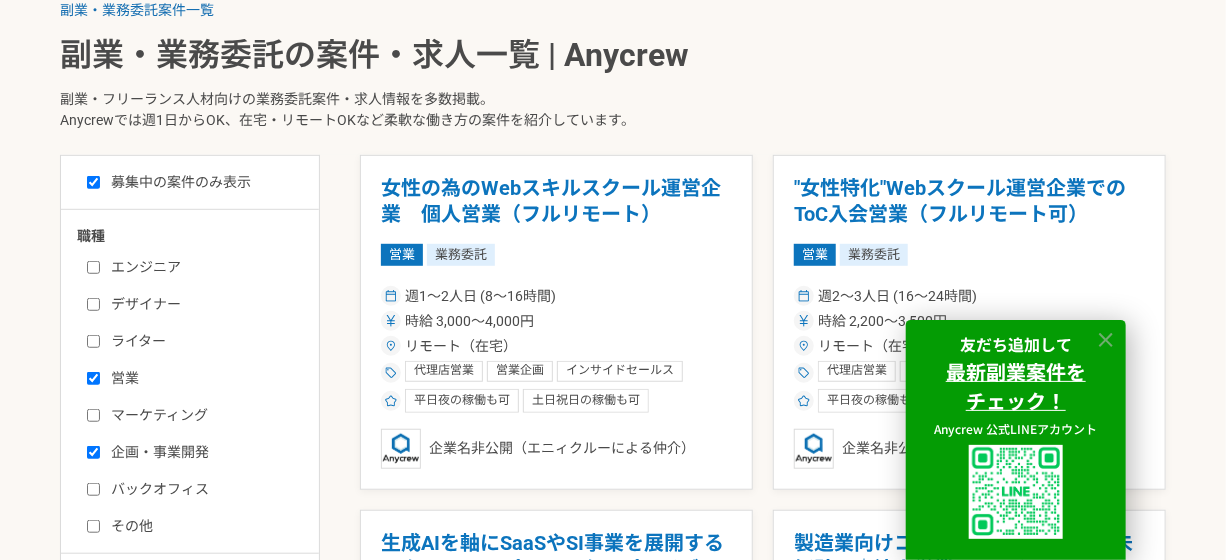 click 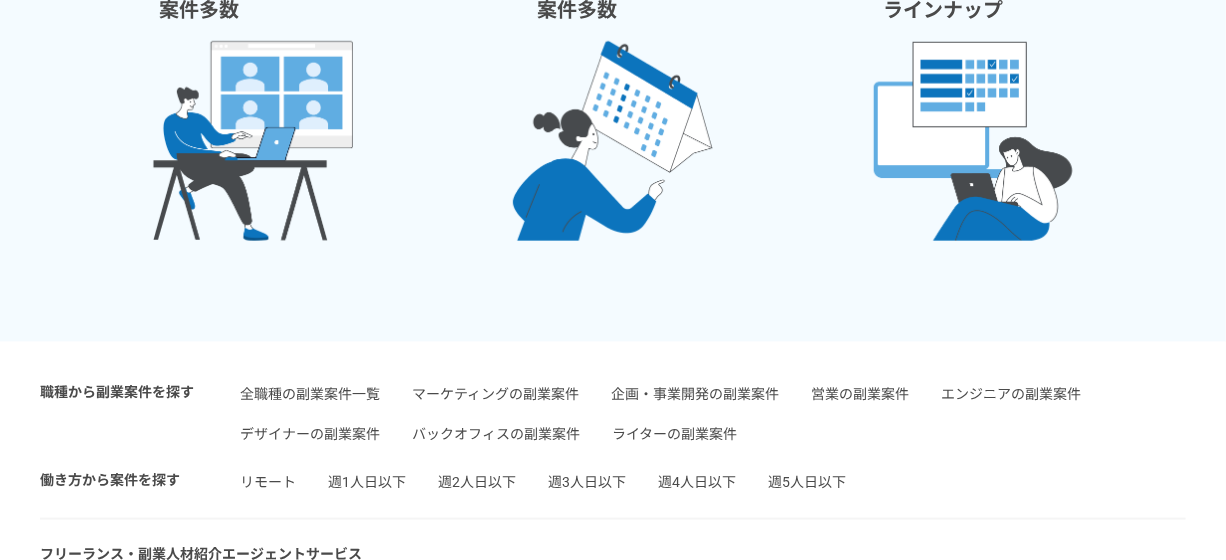 scroll, scrollTop: 3800, scrollLeft: 0, axis: vertical 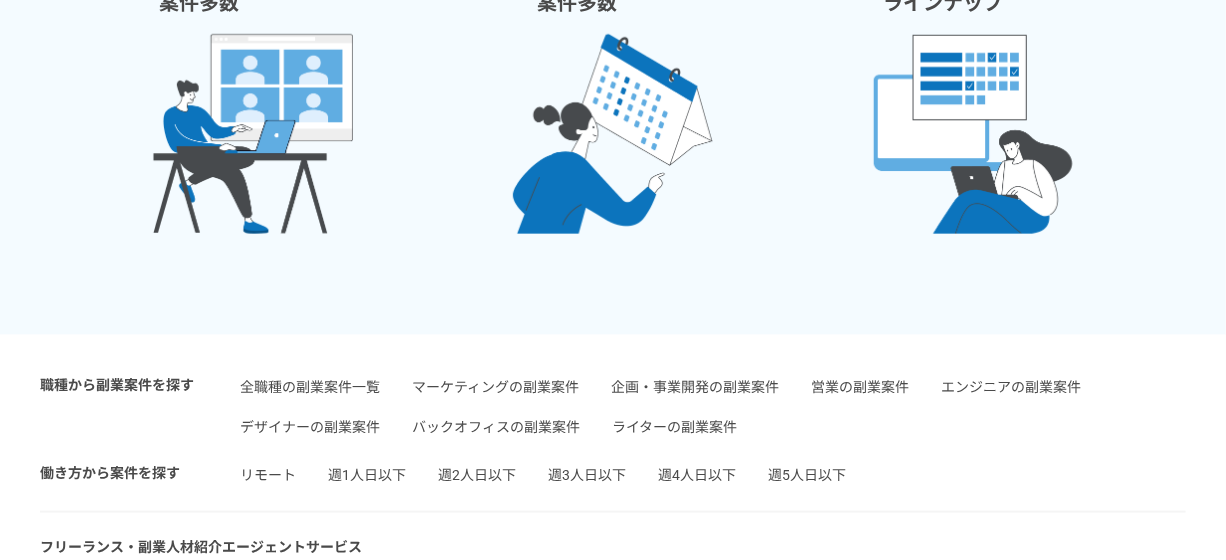 click on "企画・事業開発の副業案件" at bounding box center (695, 387) 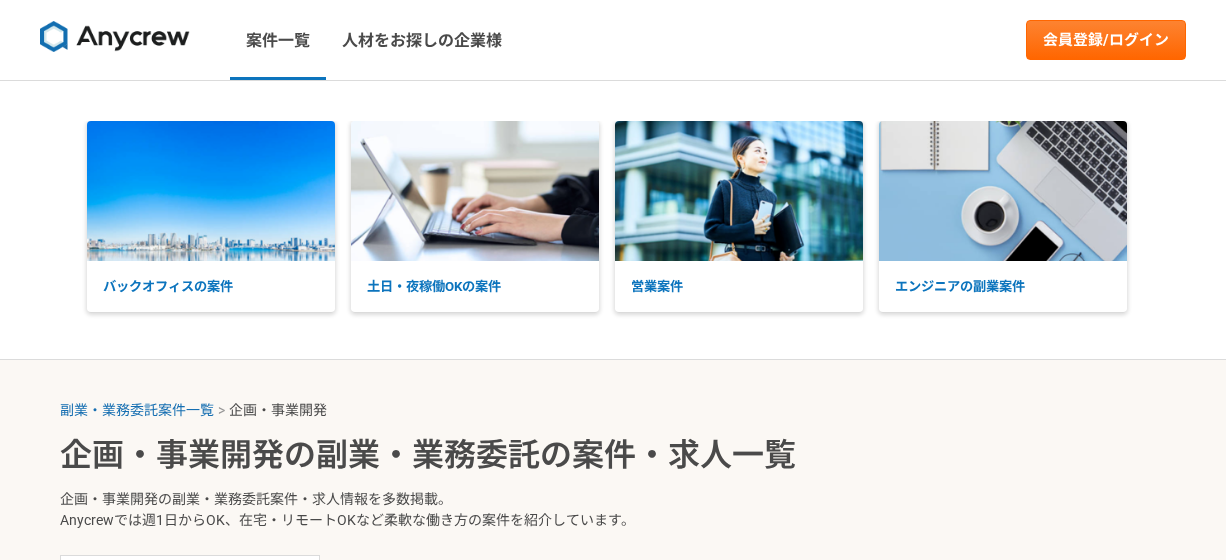scroll, scrollTop: 0, scrollLeft: 0, axis: both 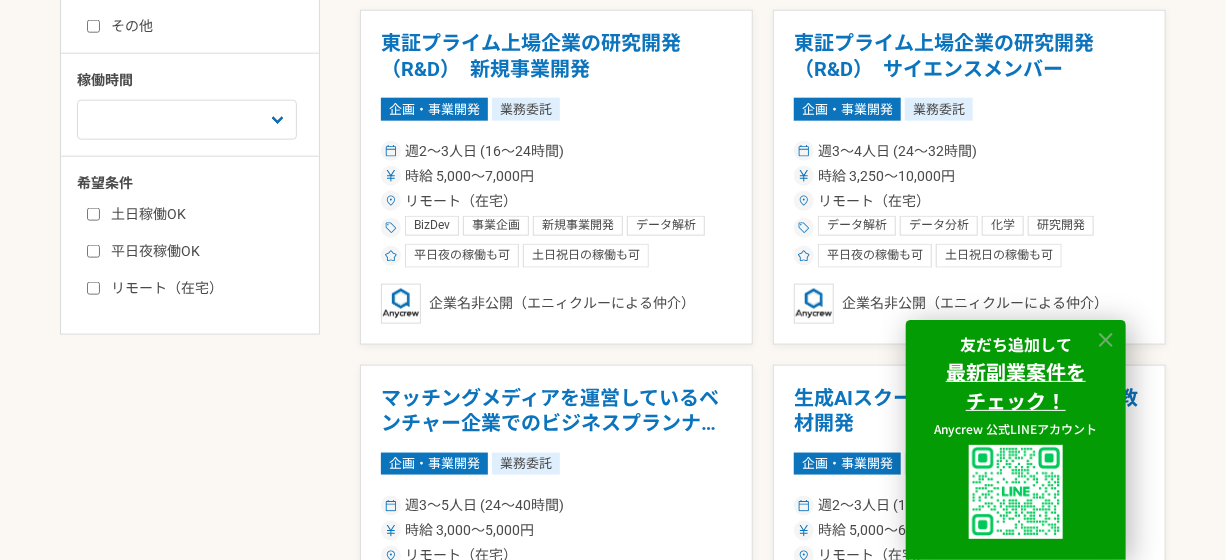 click 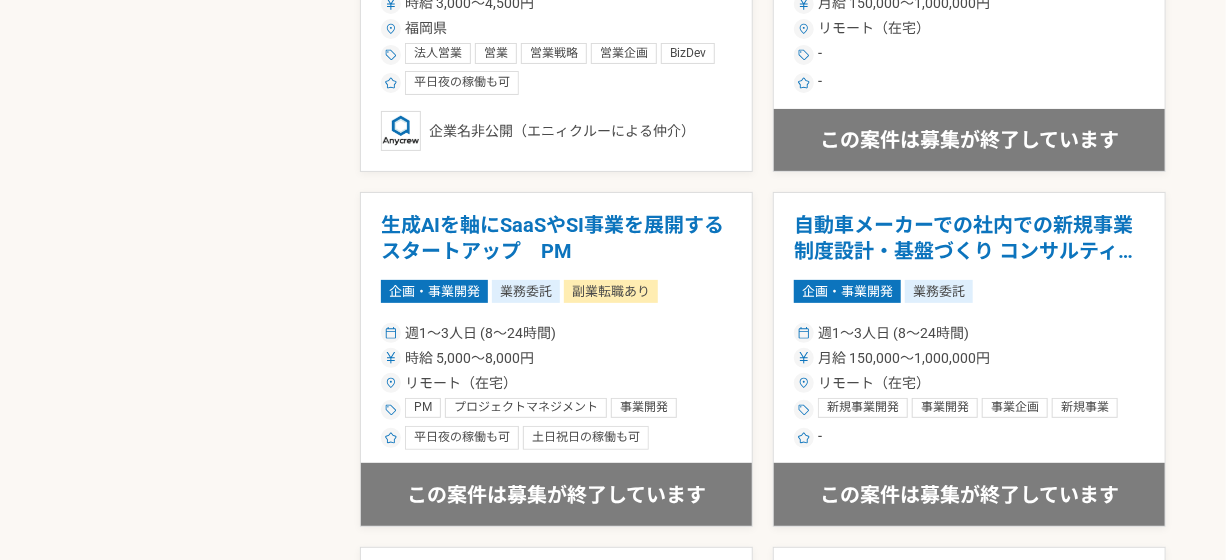 scroll, scrollTop: 3700, scrollLeft: 0, axis: vertical 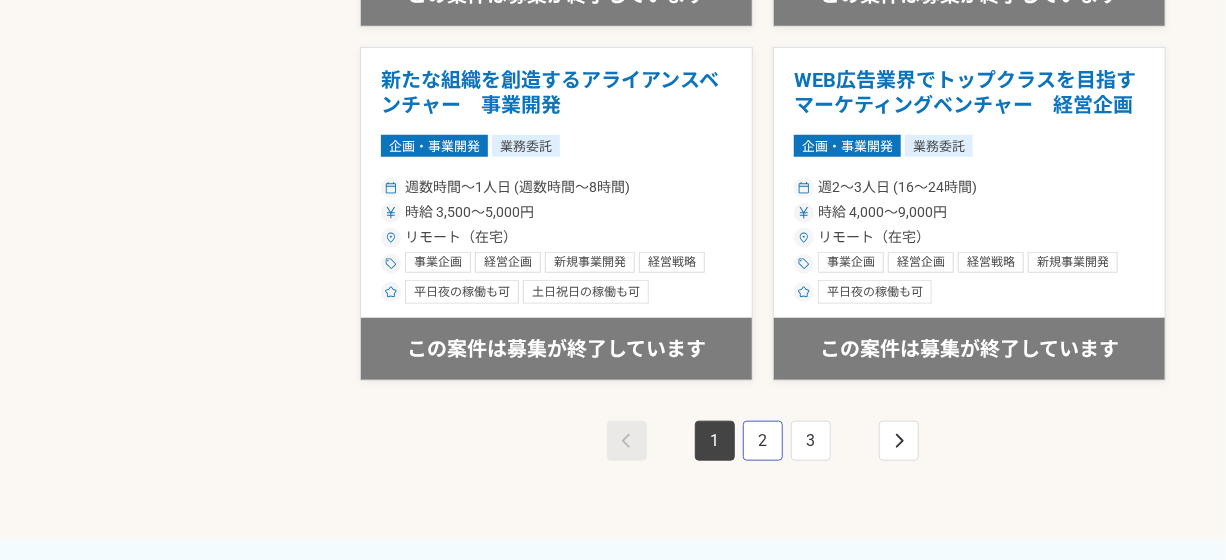 click on "2" at bounding box center (763, 441) 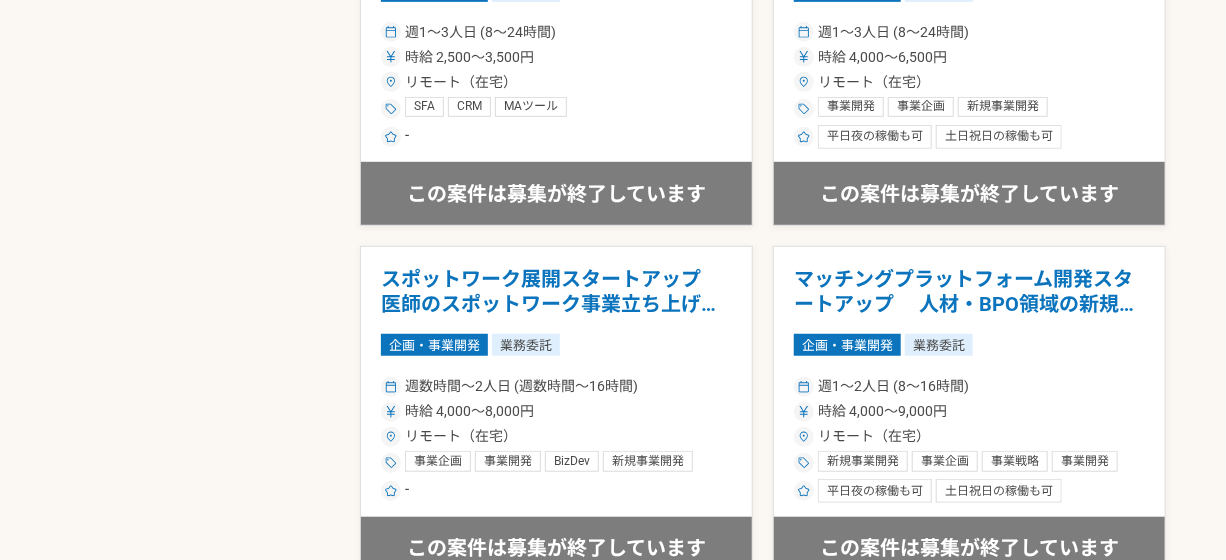 scroll, scrollTop: 3700, scrollLeft: 0, axis: vertical 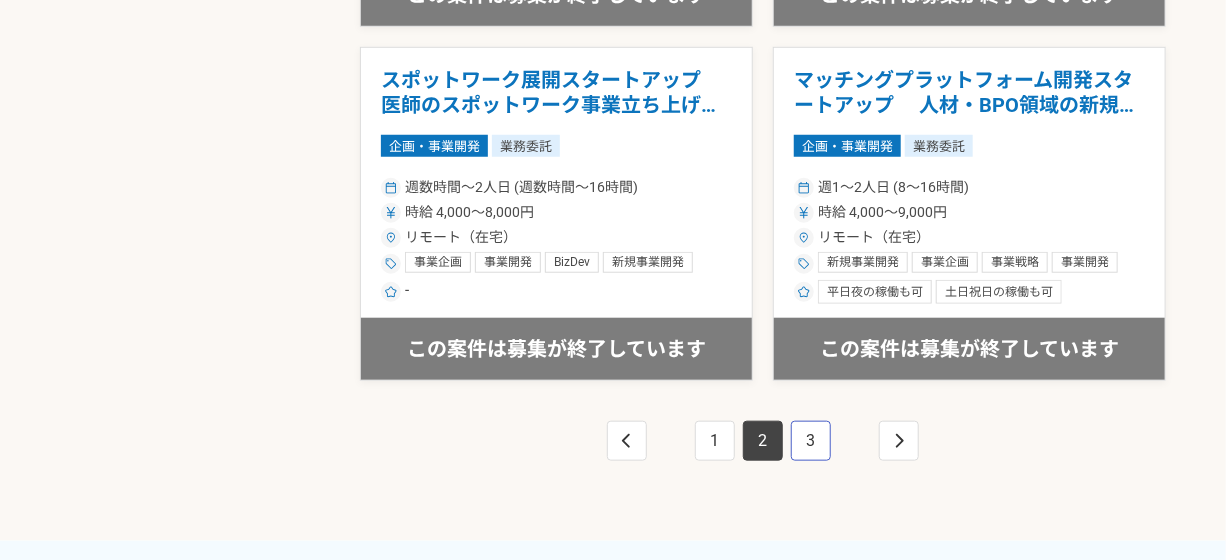 click on "3" at bounding box center (811, 441) 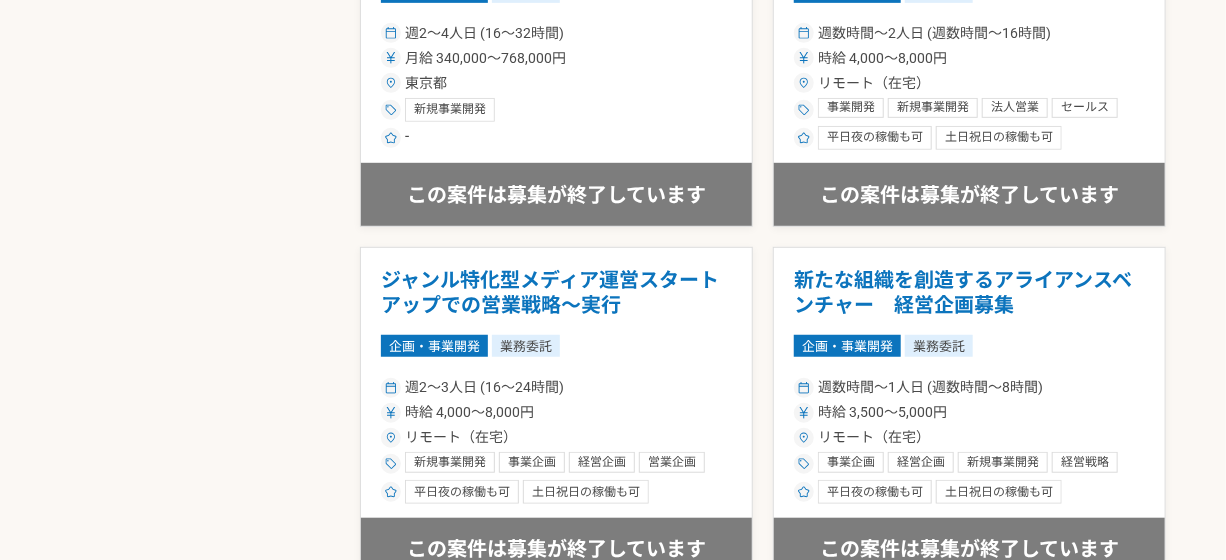 scroll, scrollTop: 4000, scrollLeft: 0, axis: vertical 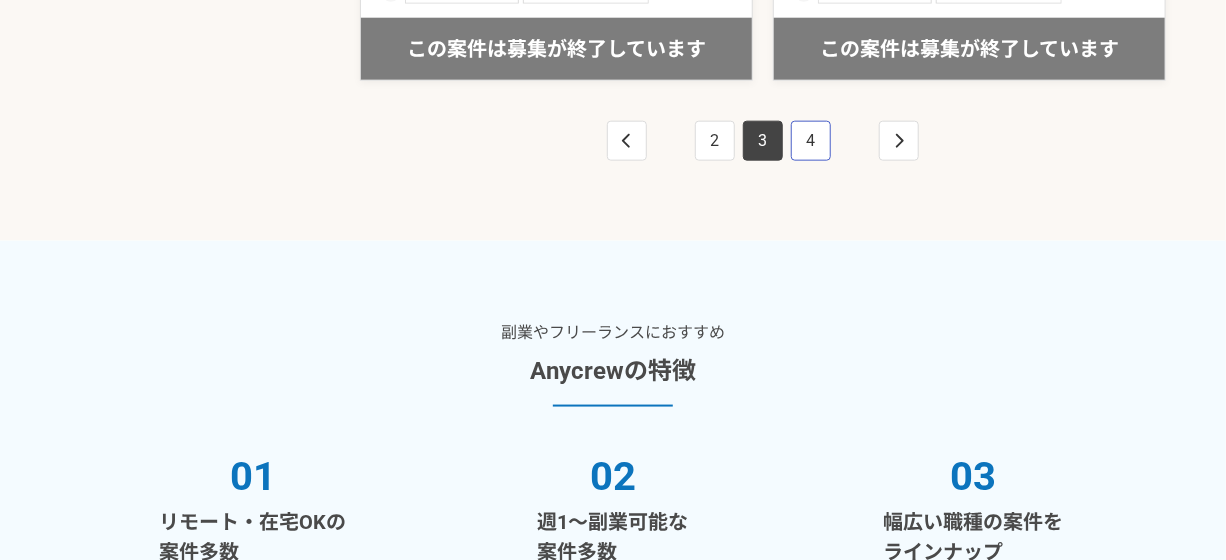 click on "4" at bounding box center [811, 141] 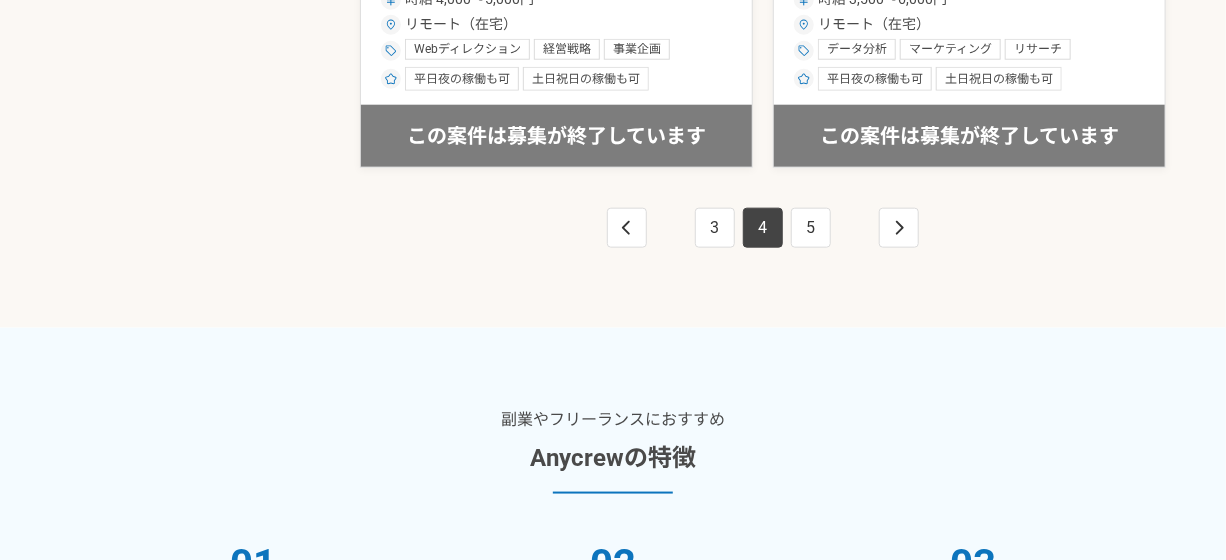 scroll, scrollTop: 3900, scrollLeft: 0, axis: vertical 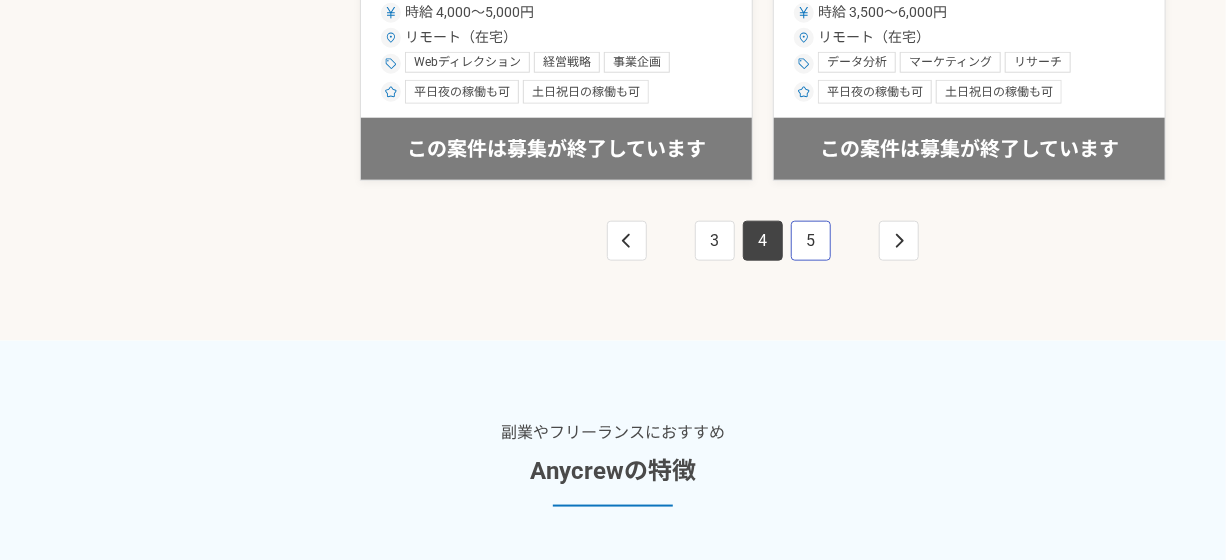 click on "5" at bounding box center [811, 241] 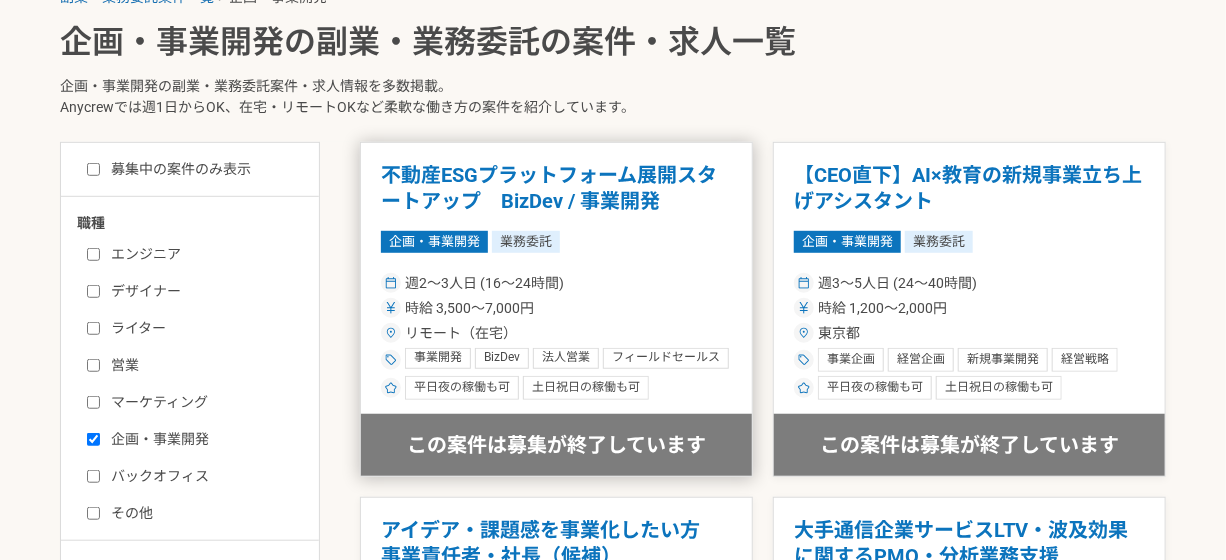 scroll, scrollTop: 500, scrollLeft: 0, axis: vertical 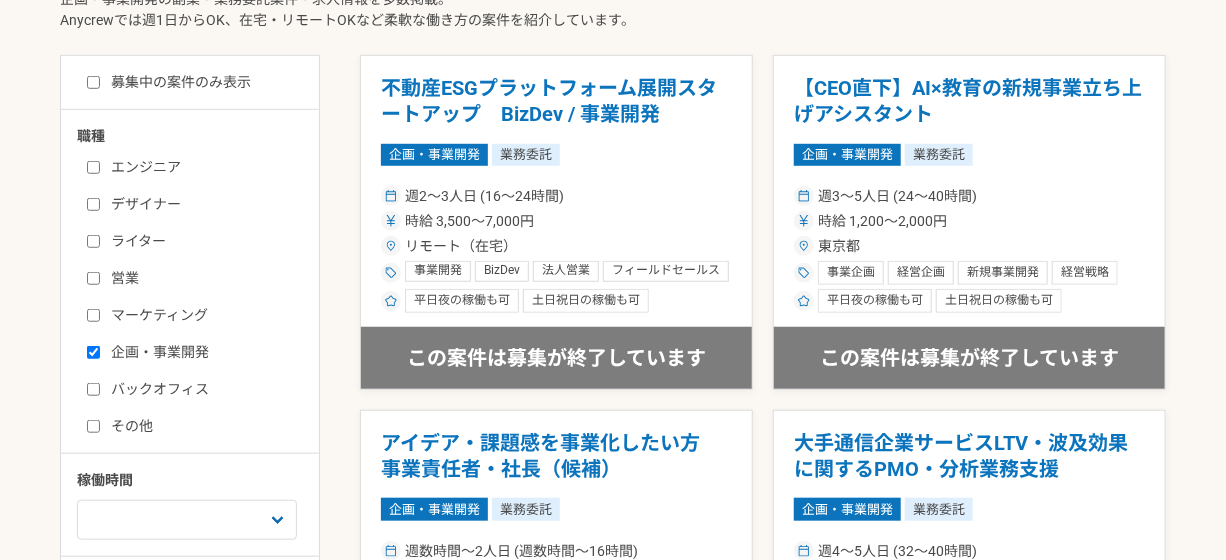 click on "企画・事業開発" at bounding box center (93, 352) 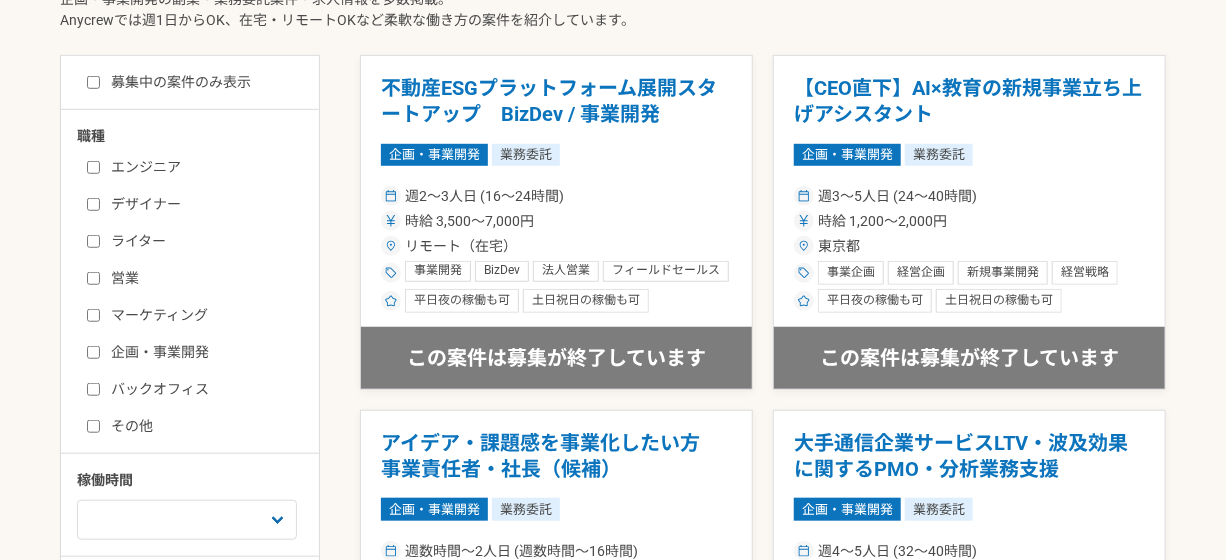 checkbox on "false" 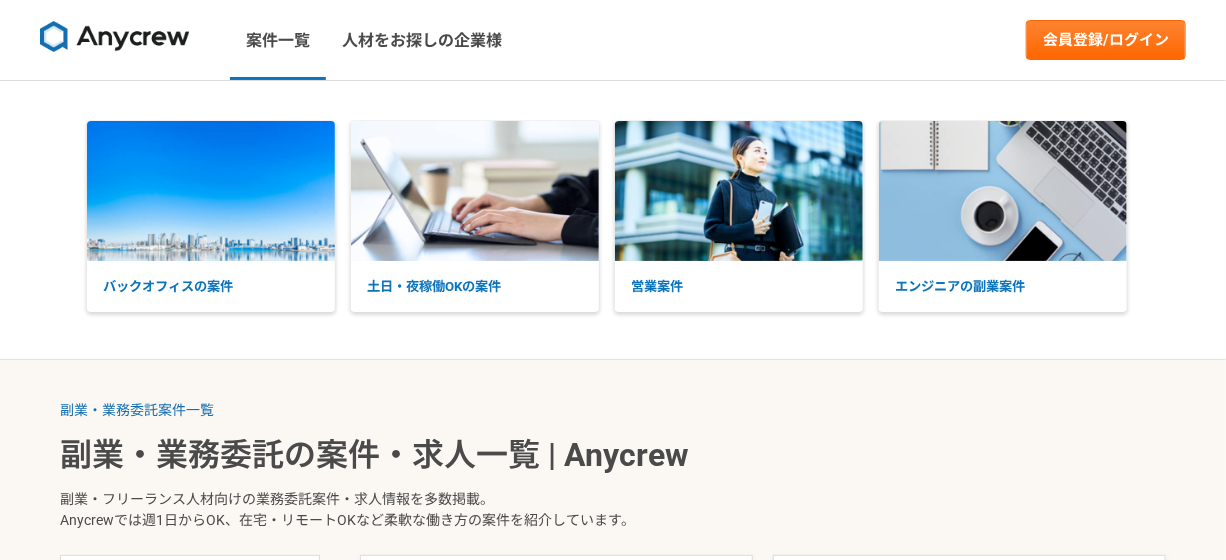 scroll, scrollTop: 500, scrollLeft: 0, axis: vertical 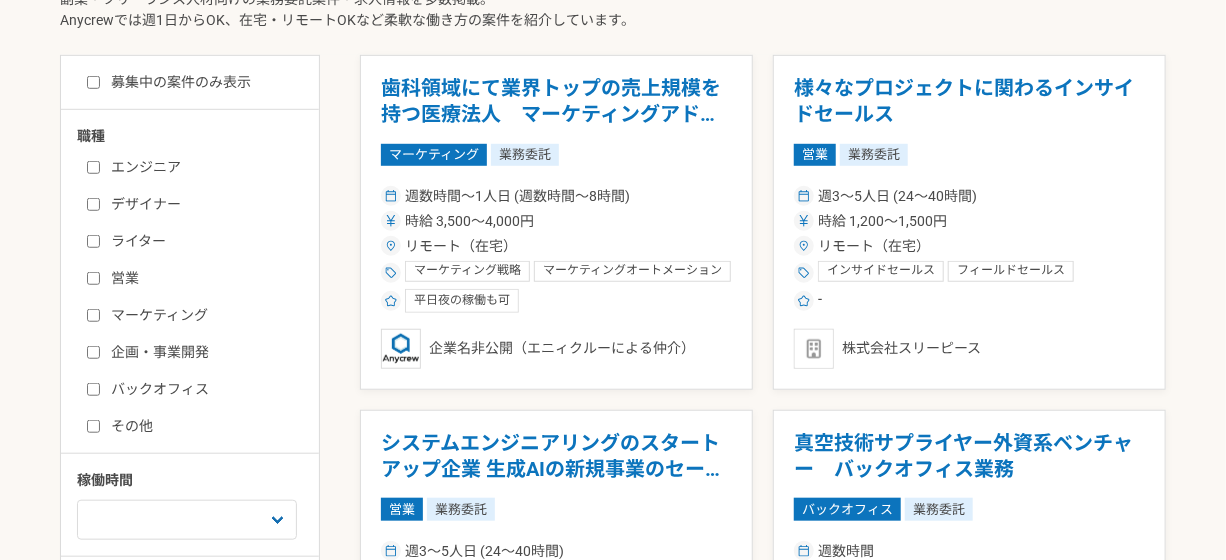 click on "ライター" at bounding box center [93, 241] 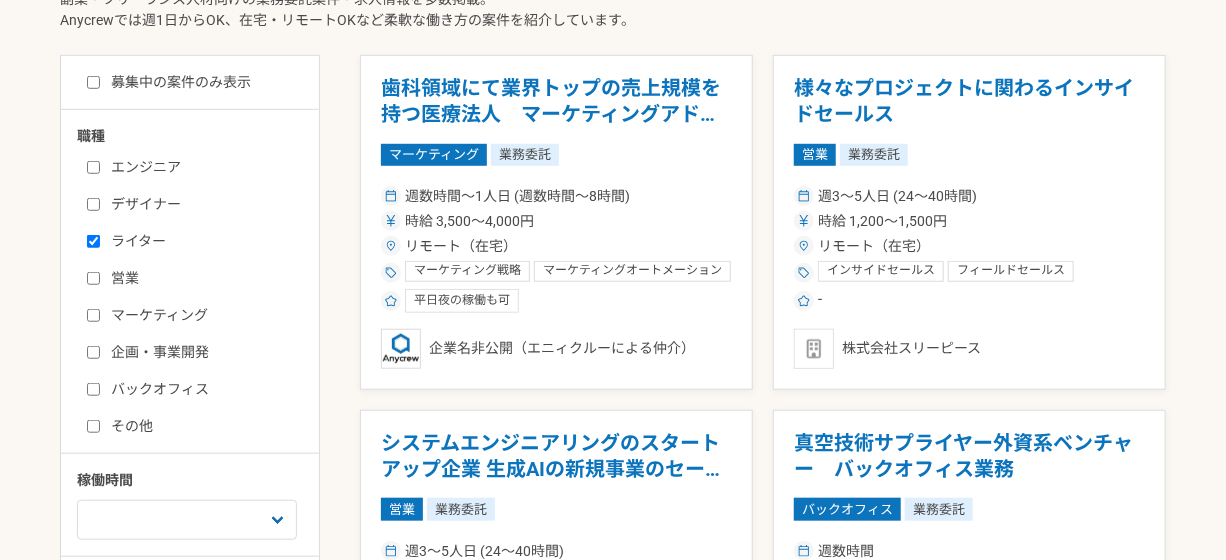 checkbox on "true" 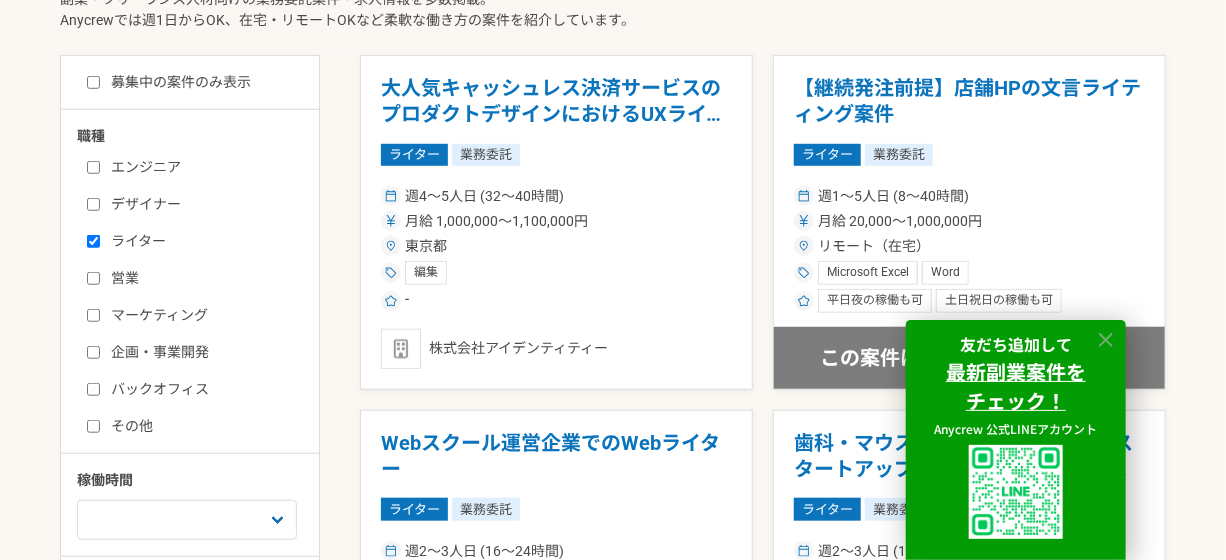 click 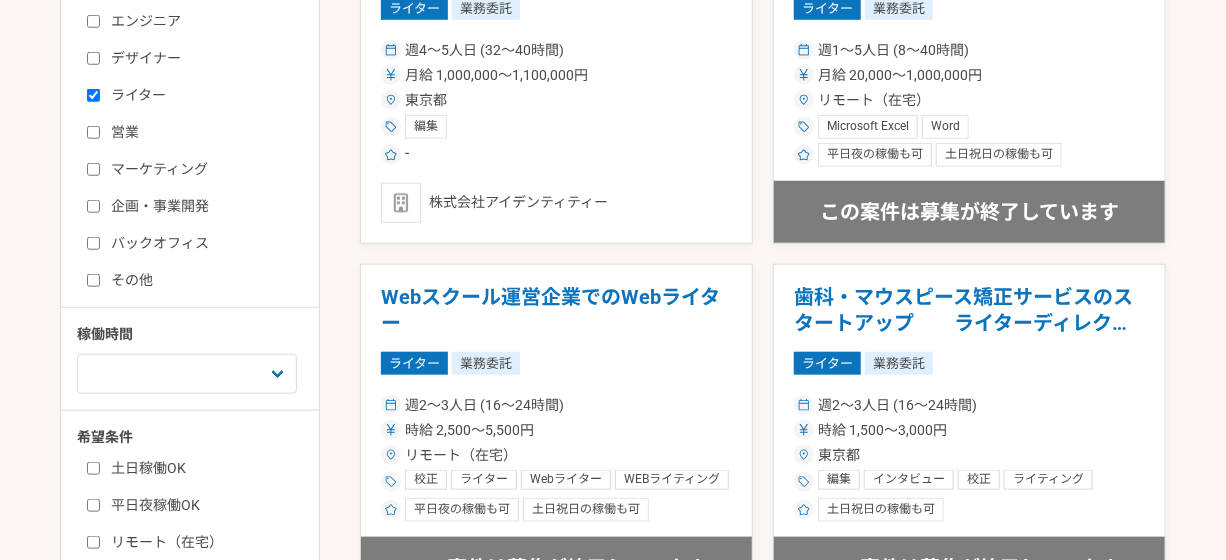 scroll, scrollTop: 500, scrollLeft: 0, axis: vertical 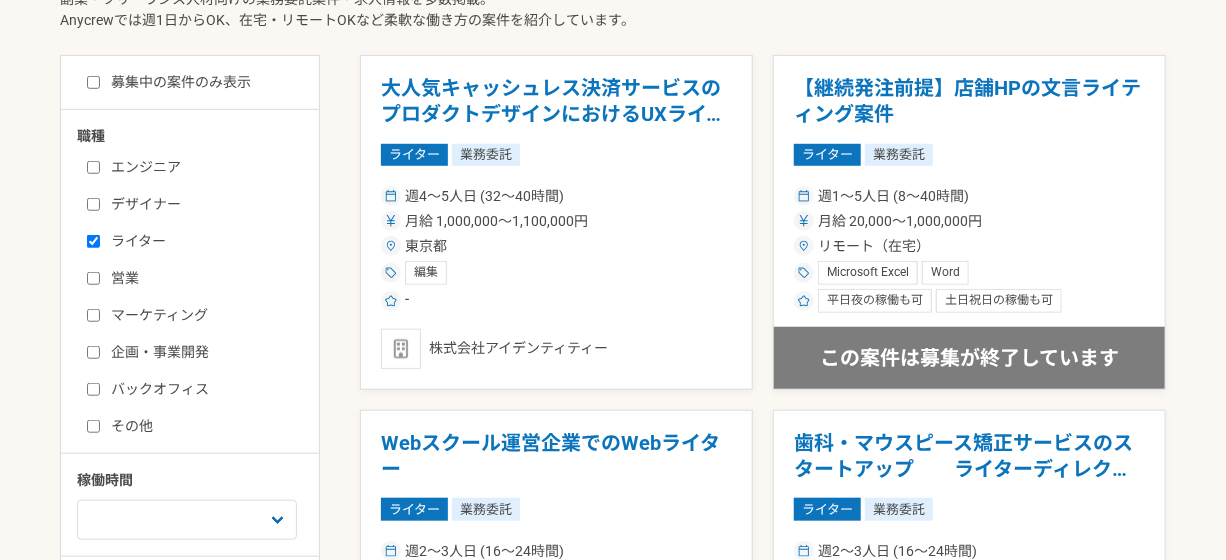 click on "週1〜5人日 (8〜40時間) 月給 [SALARY]〜[SALARY]円 リモート（在宅） Microsoft Excel Word 平日夜の稼働も可 土日祝日の稼働も可" at bounding box center (969, 247) 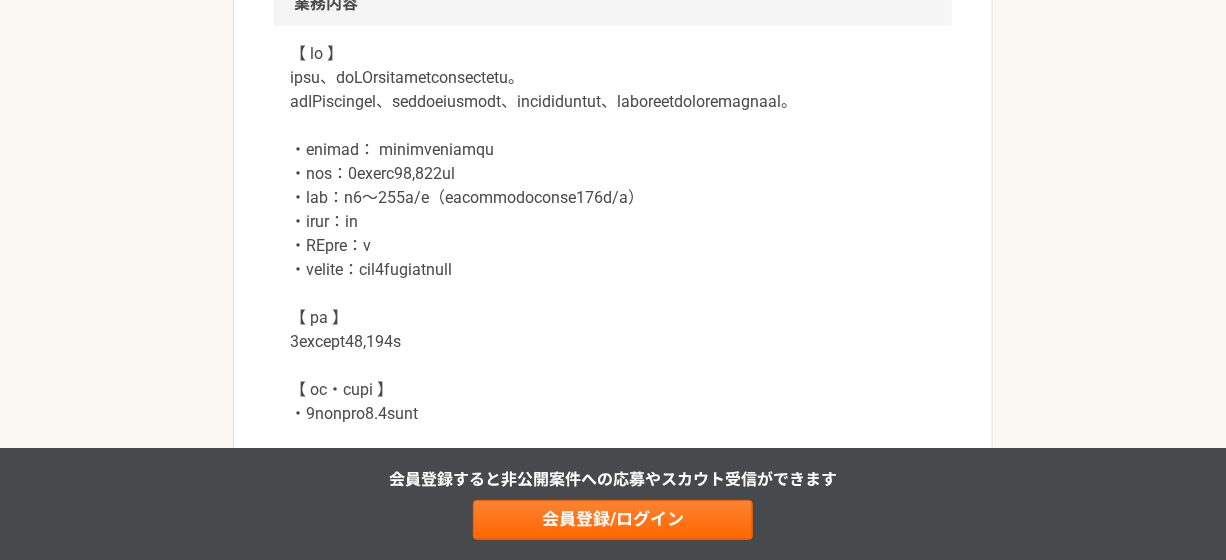 scroll, scrollTop: 900, scrollLeft: 0, axis: vertical 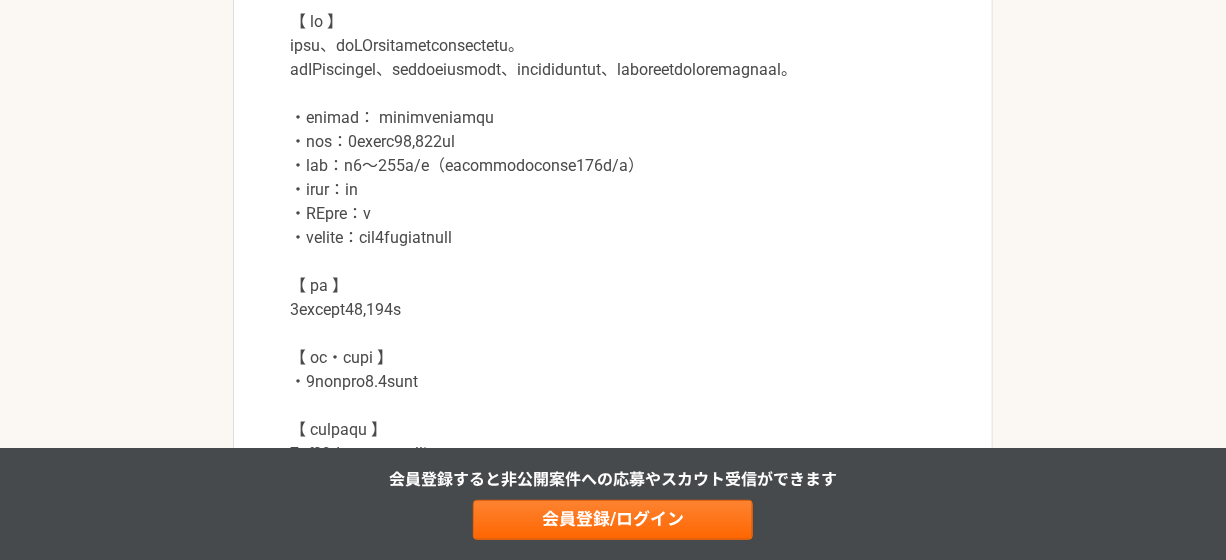 click at bounding box center (613, 286) 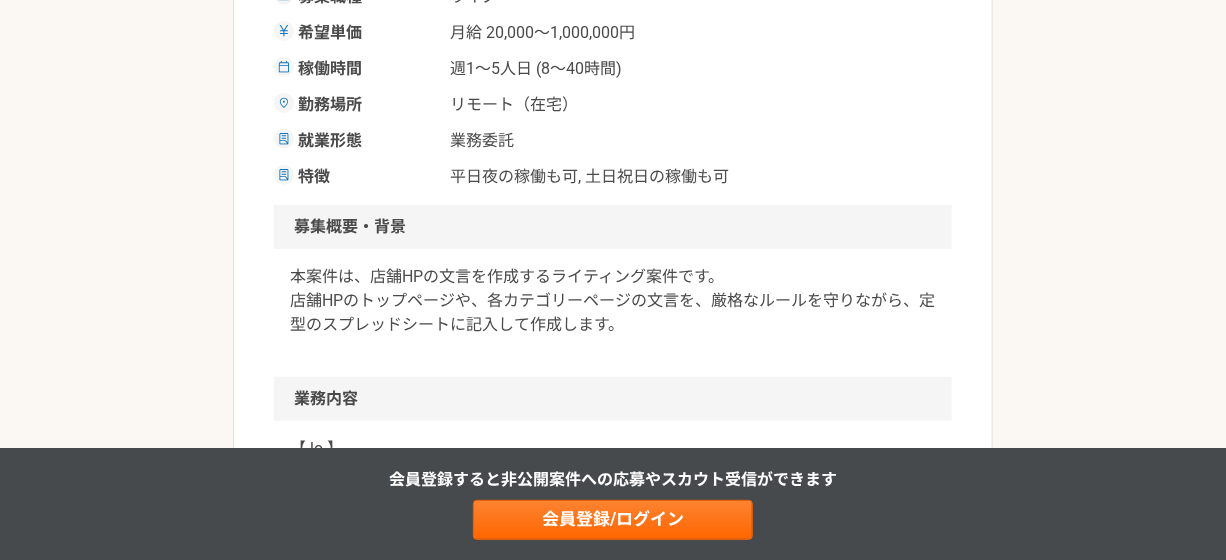 scroll, scrollTop: 200, scrollLeft: 0, axis: vertical 